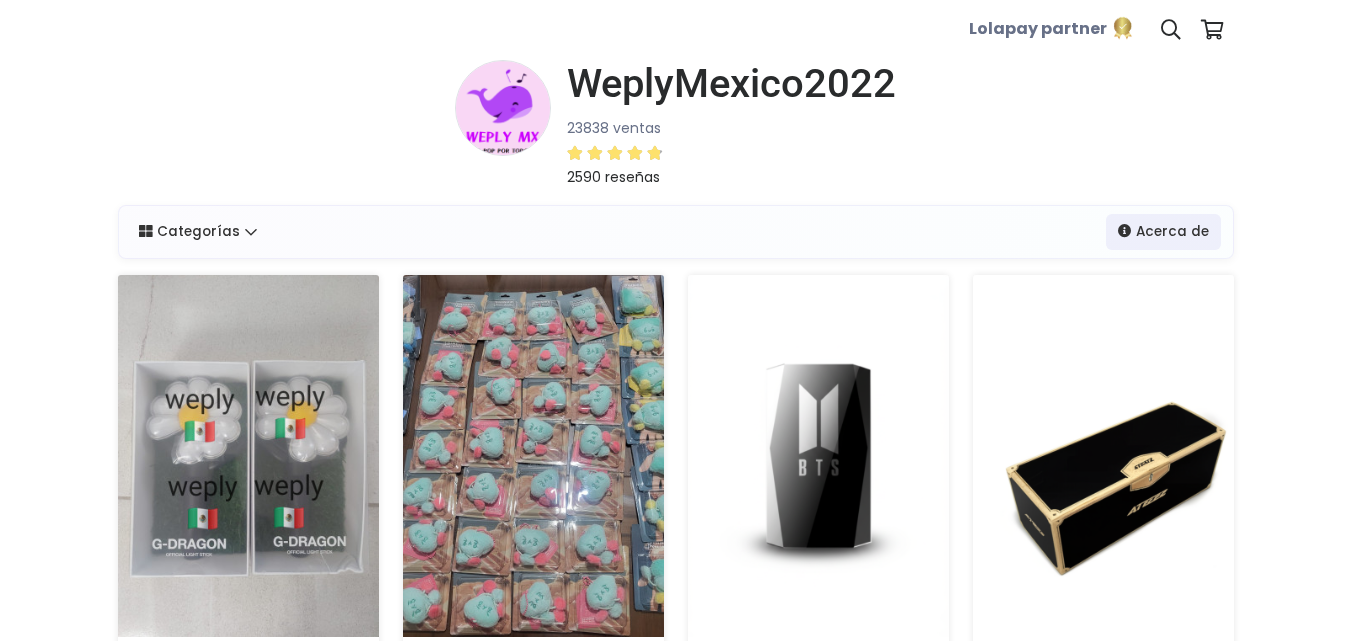 scroll, scrollTop: 0, scrollLeft: 0, axis: both 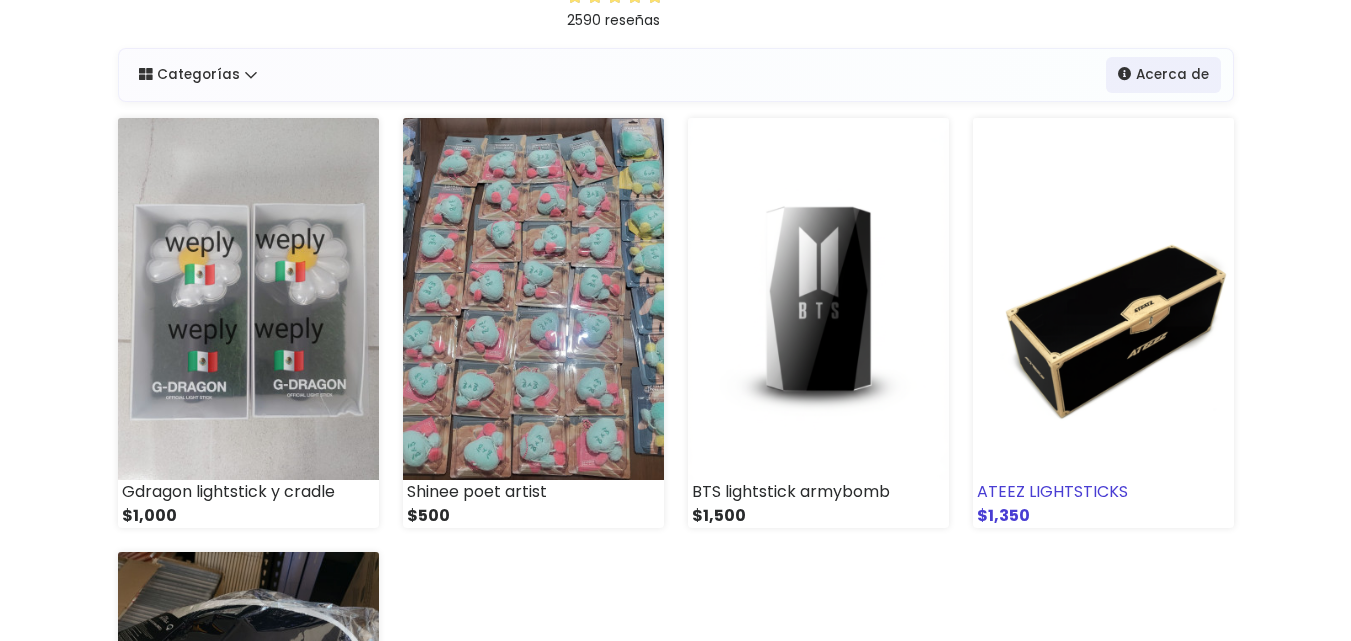 click at bounding box center (1103, 299) 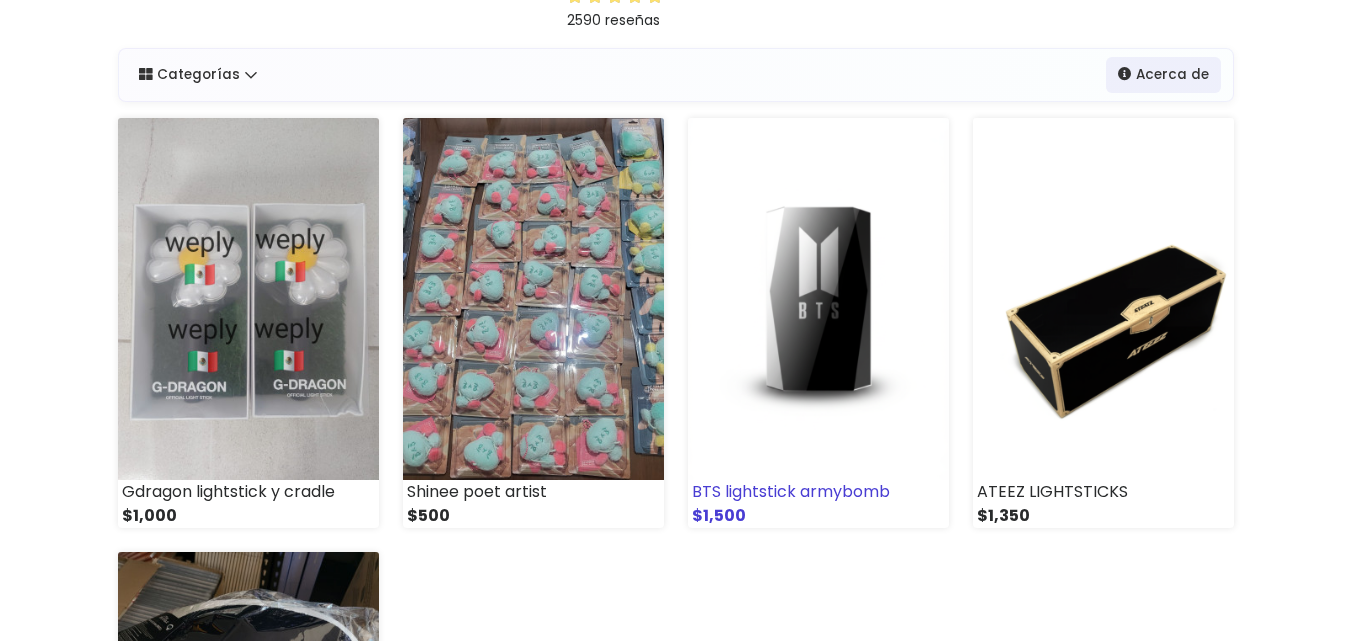 click on "BTS lightstick armybomb" at bounding box center (818, 492) 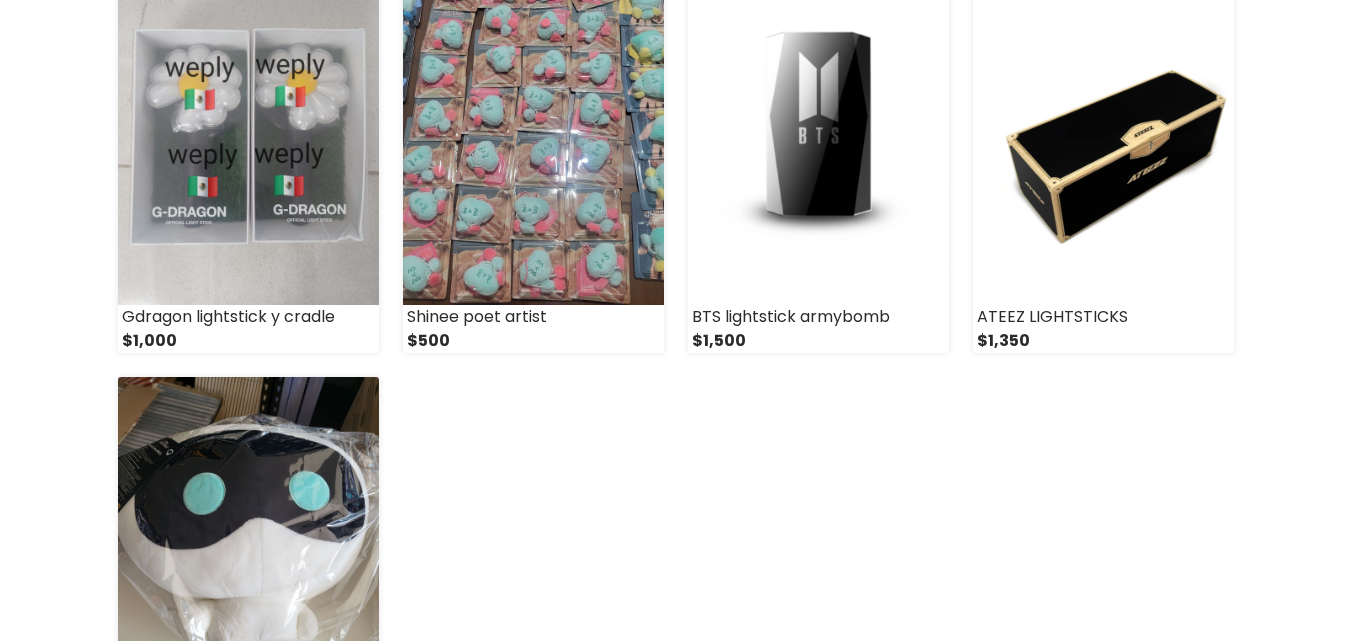 scroll, scrollTop: 12, scrollLeft: 0, axis: vertical 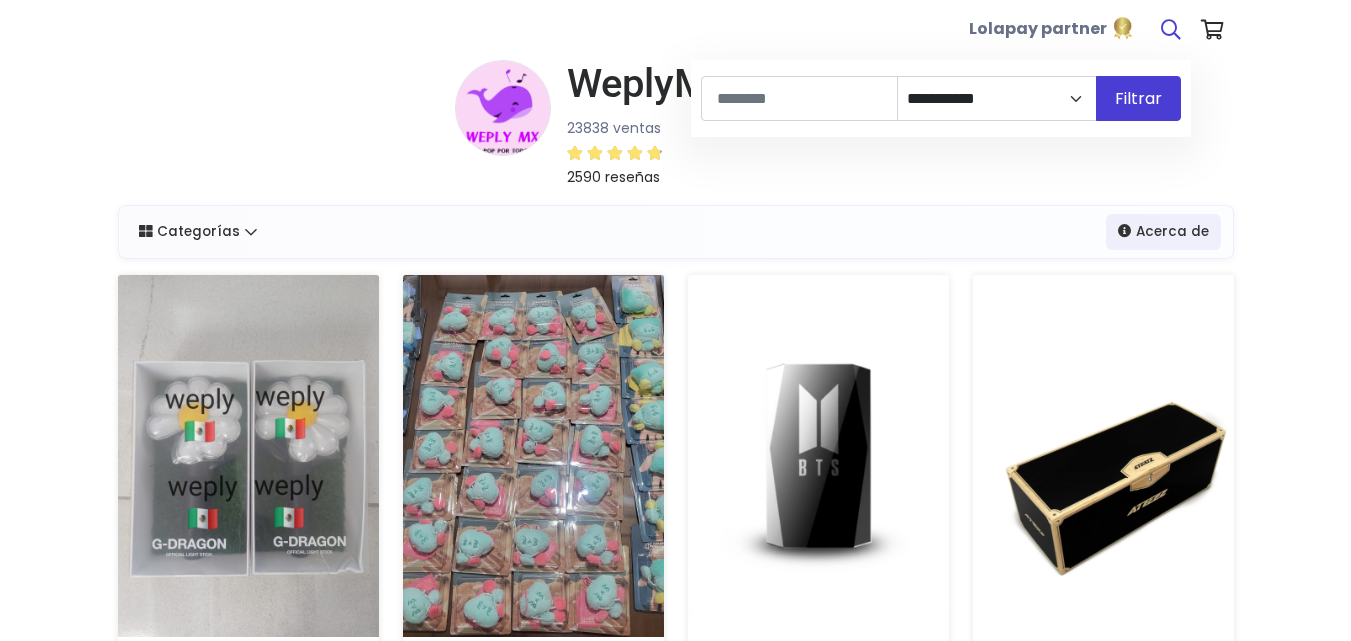click at bounding box center (1171, 30) 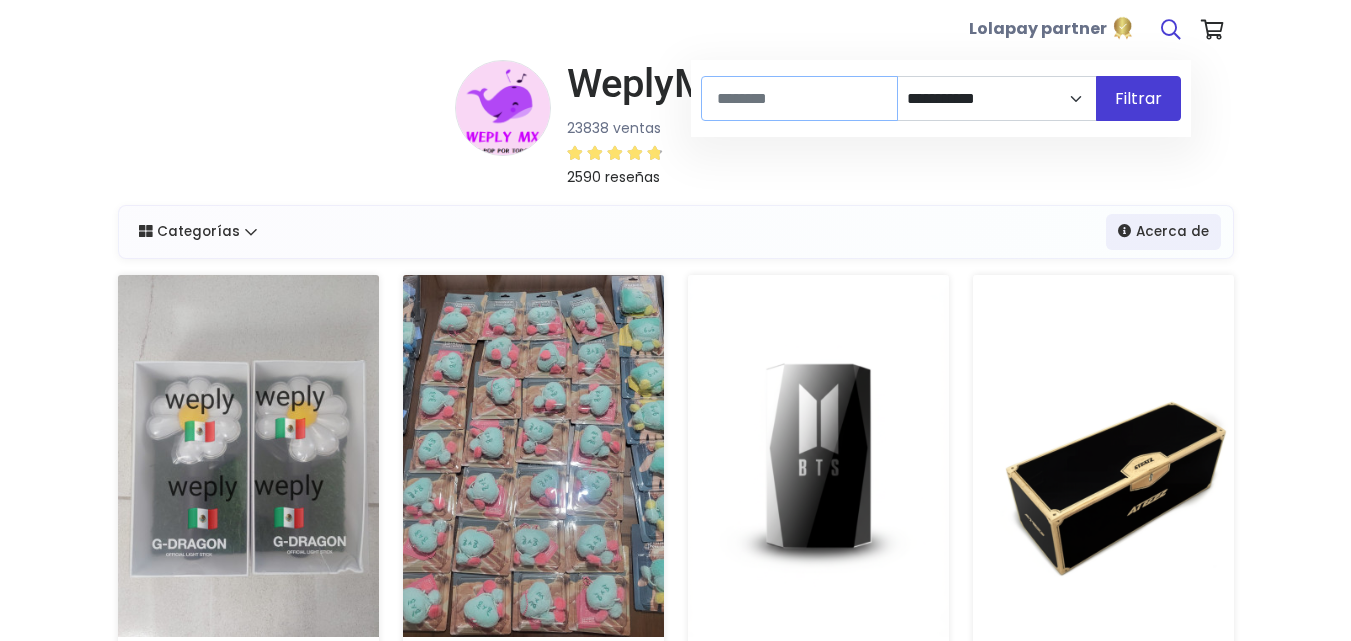 click at bounding box center [799, 98] 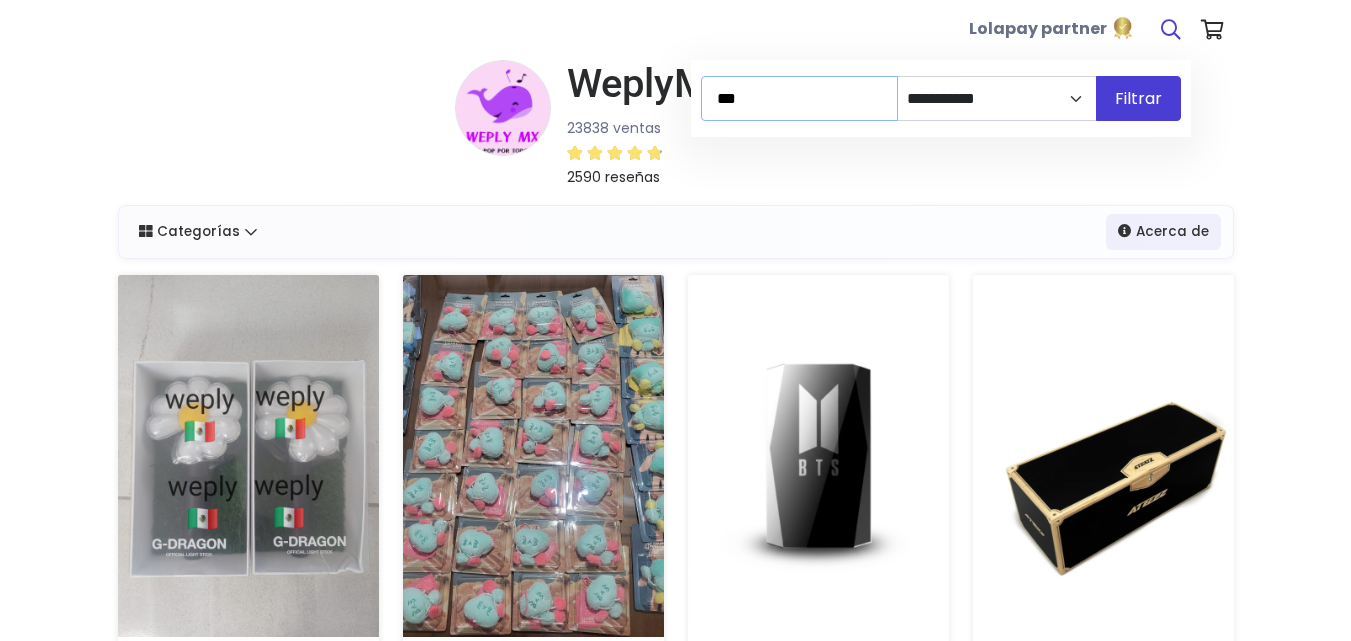 type on "***" 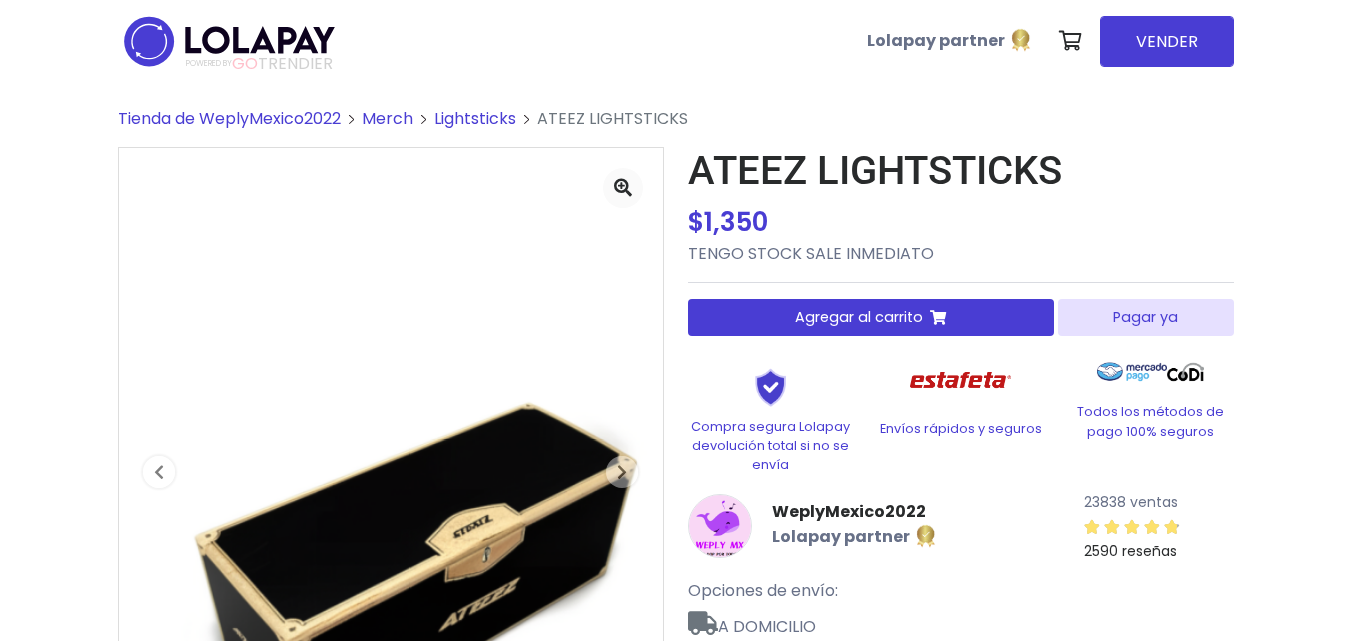 scroll, scrollTop: 0, scrollLeft: 0, axis: both 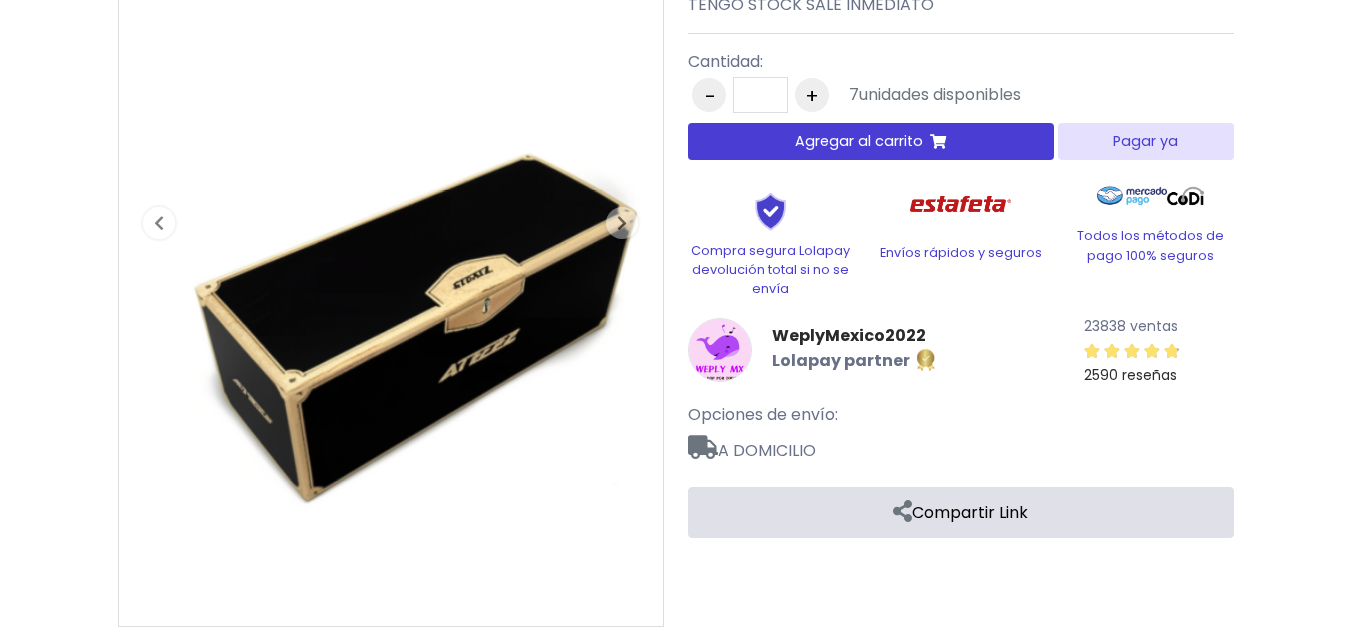 click on "Agregar al carrito" at bounding box center (859, 141) 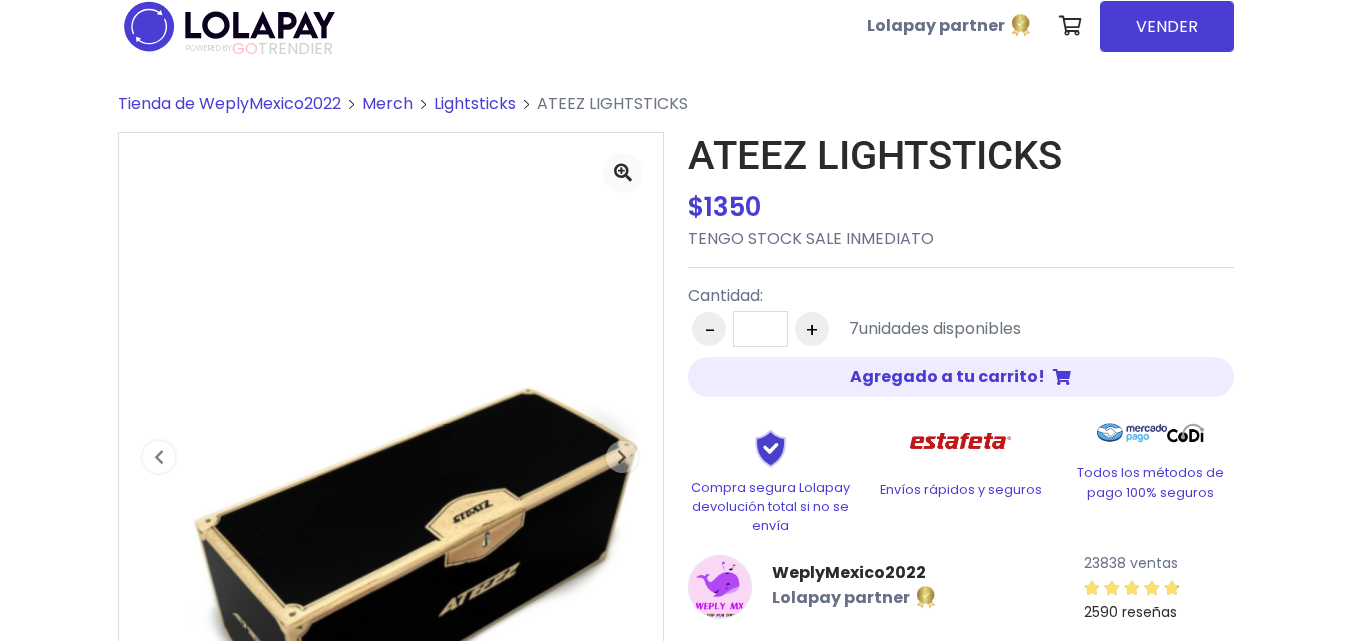 scroll, scrollTop: 11, scrollLeft: 0, axis: vertical 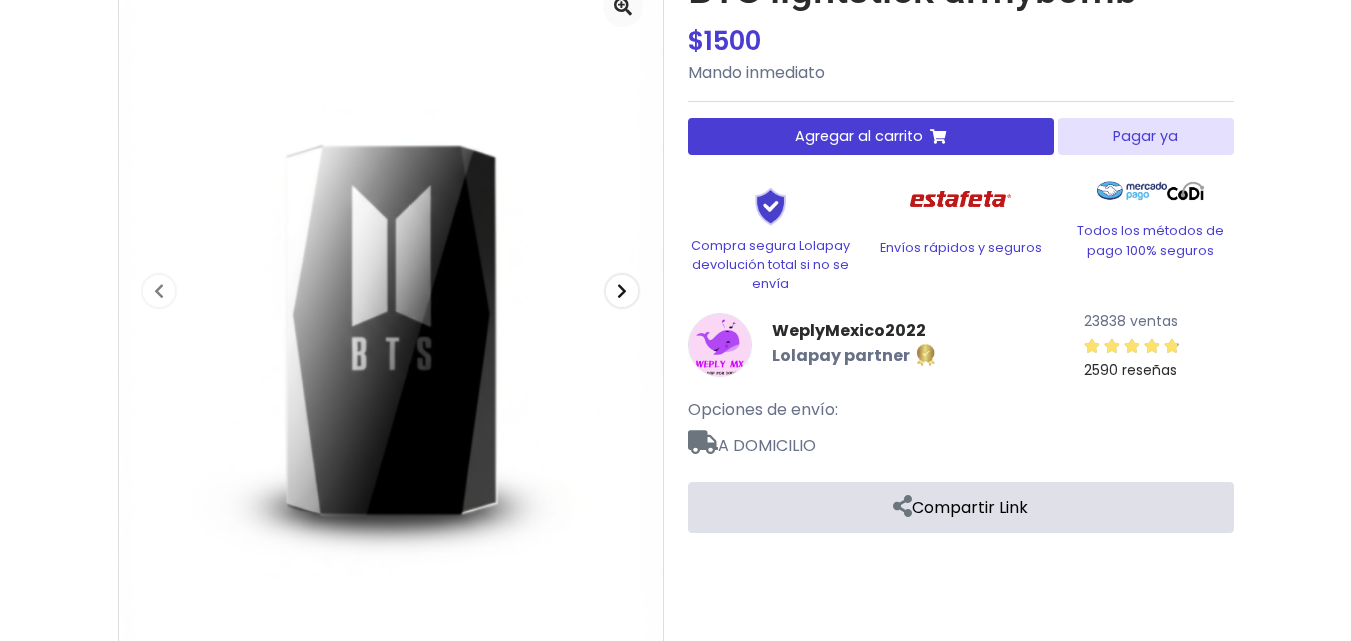 click at bounding box center [622, 291] 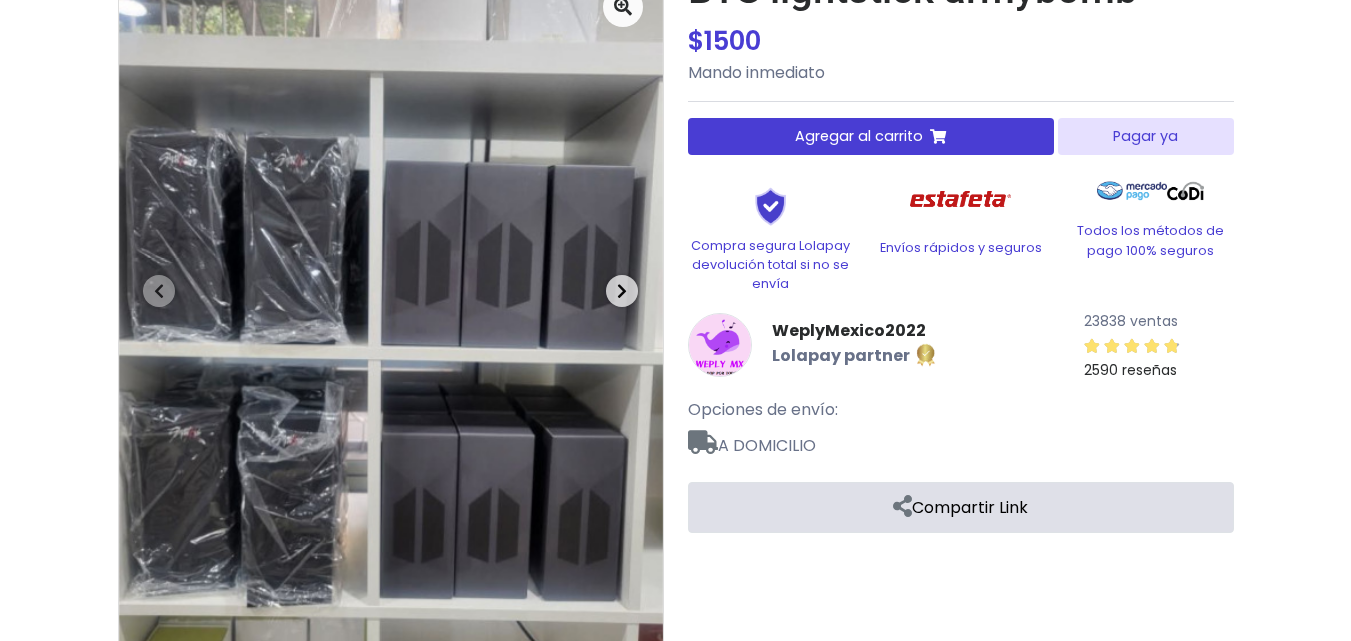 click at bounding box center (622, 291) 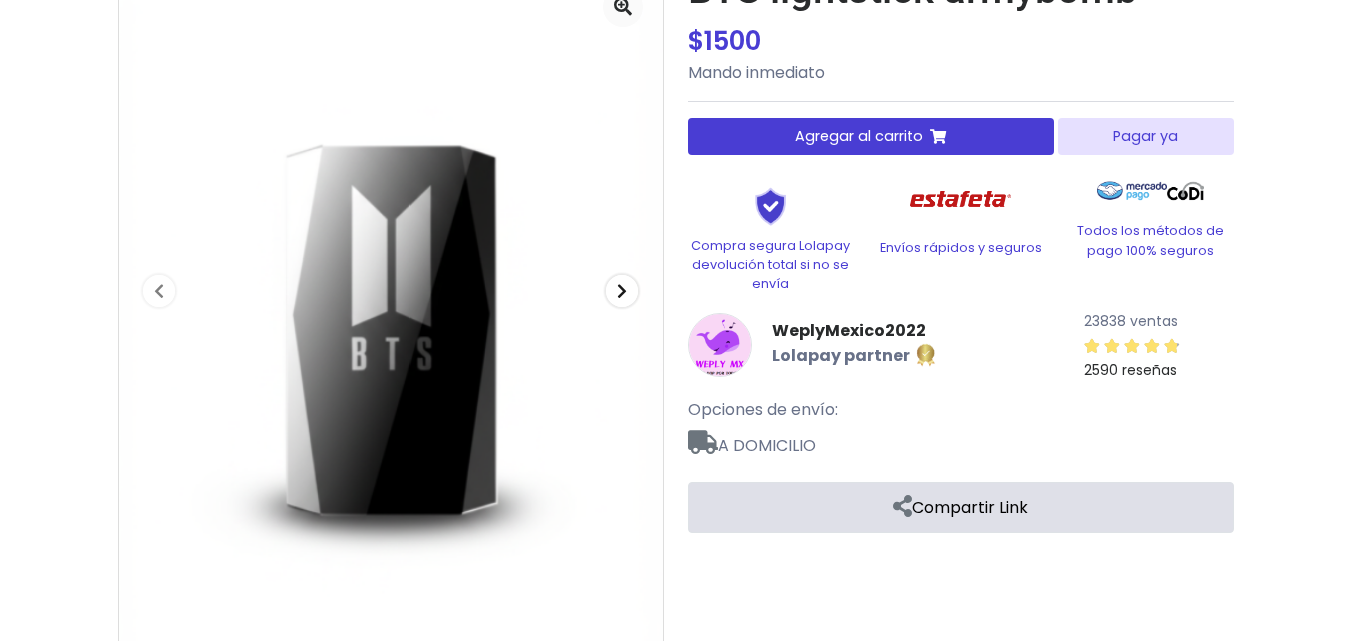 click at bounding box center (622, 291) 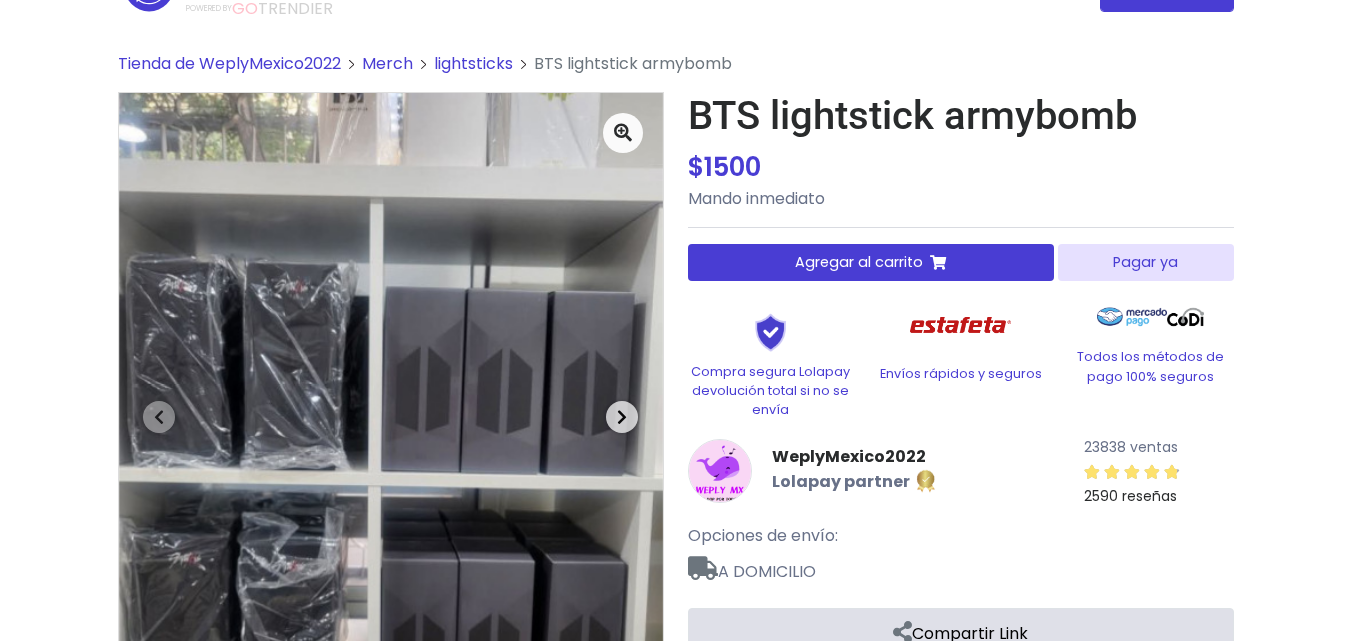 scroll, scrollTop: 0, scrollLeft: 0, axis: both 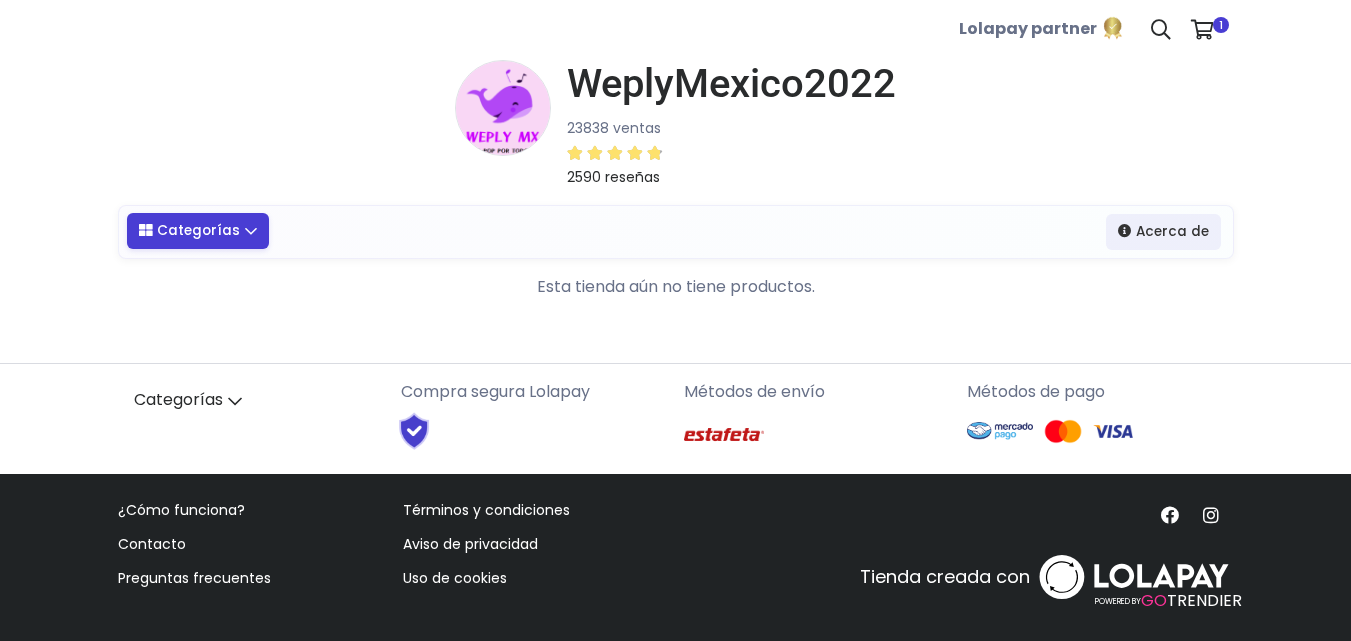 click on "Categorías" at bounding box center (198, 231) 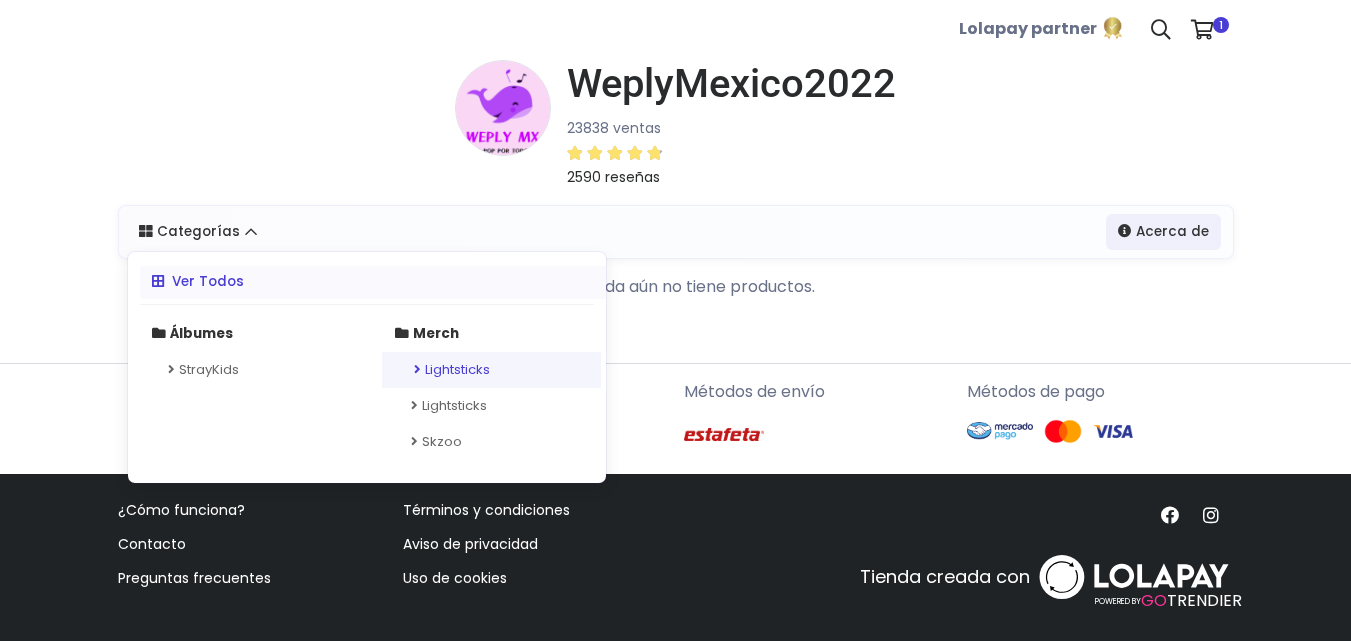click on "Lightsticks" at bounding box center (491, 370) 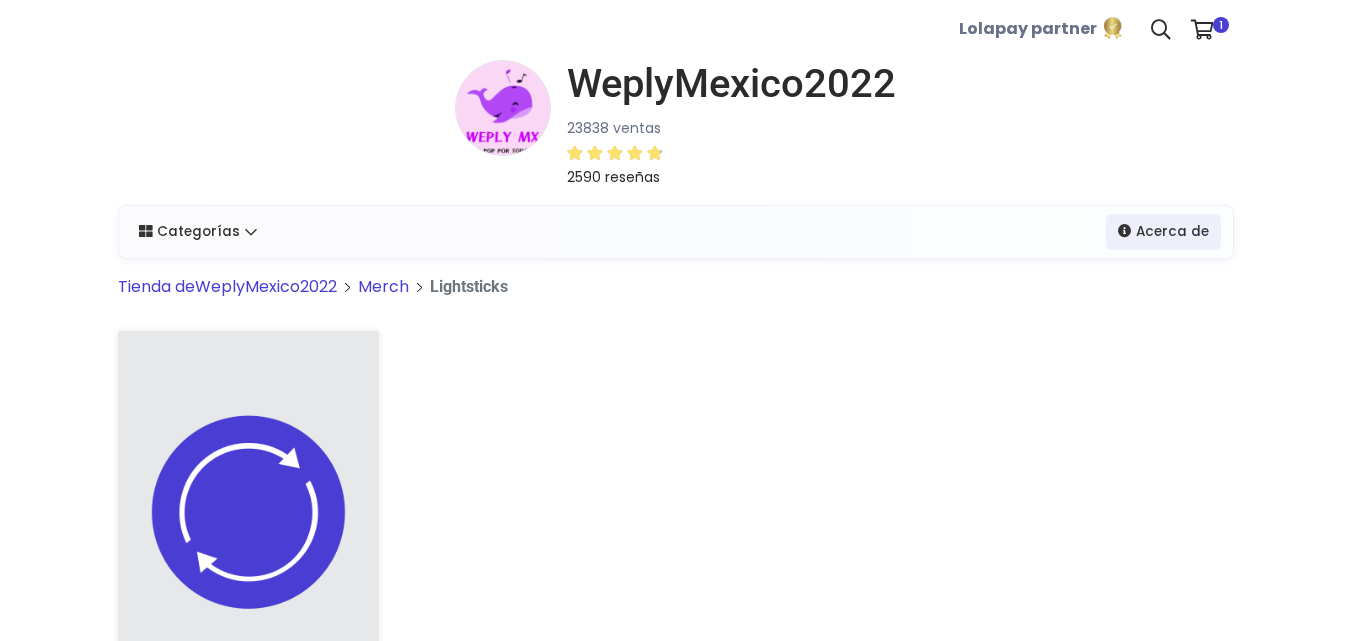 scroll, scrollTop: 0, scrollLeft: 0, axis: both 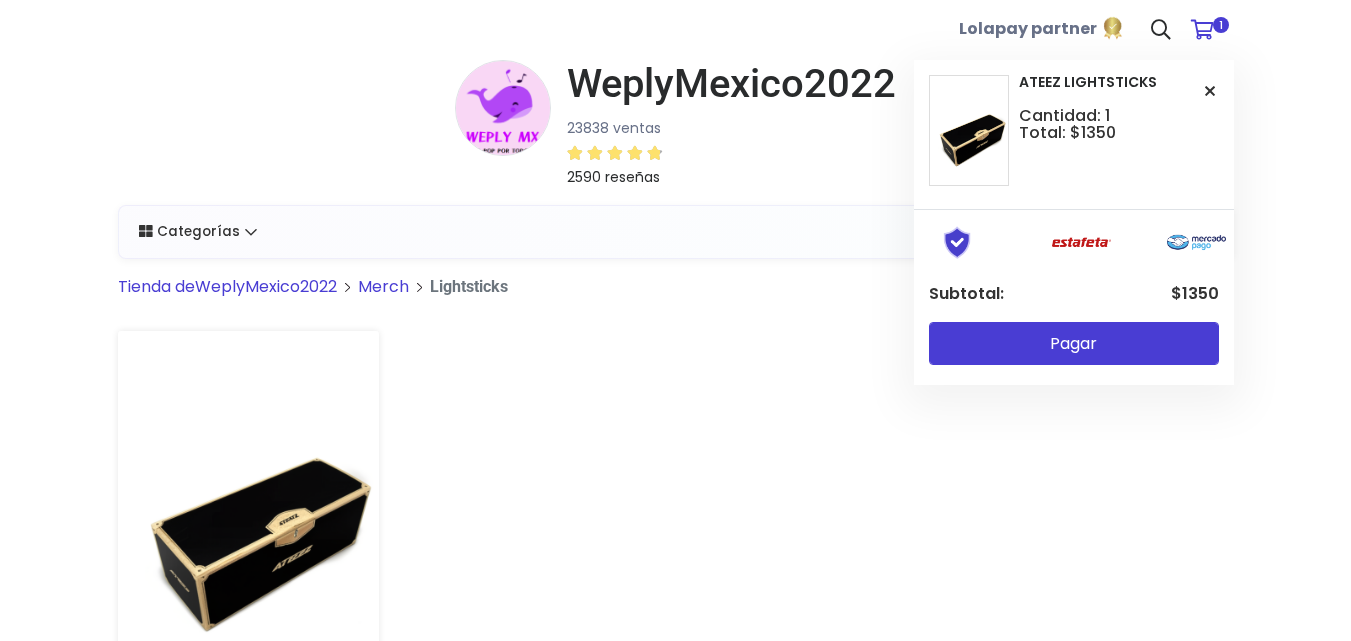click on "1" at bounding box center [1207, 30] 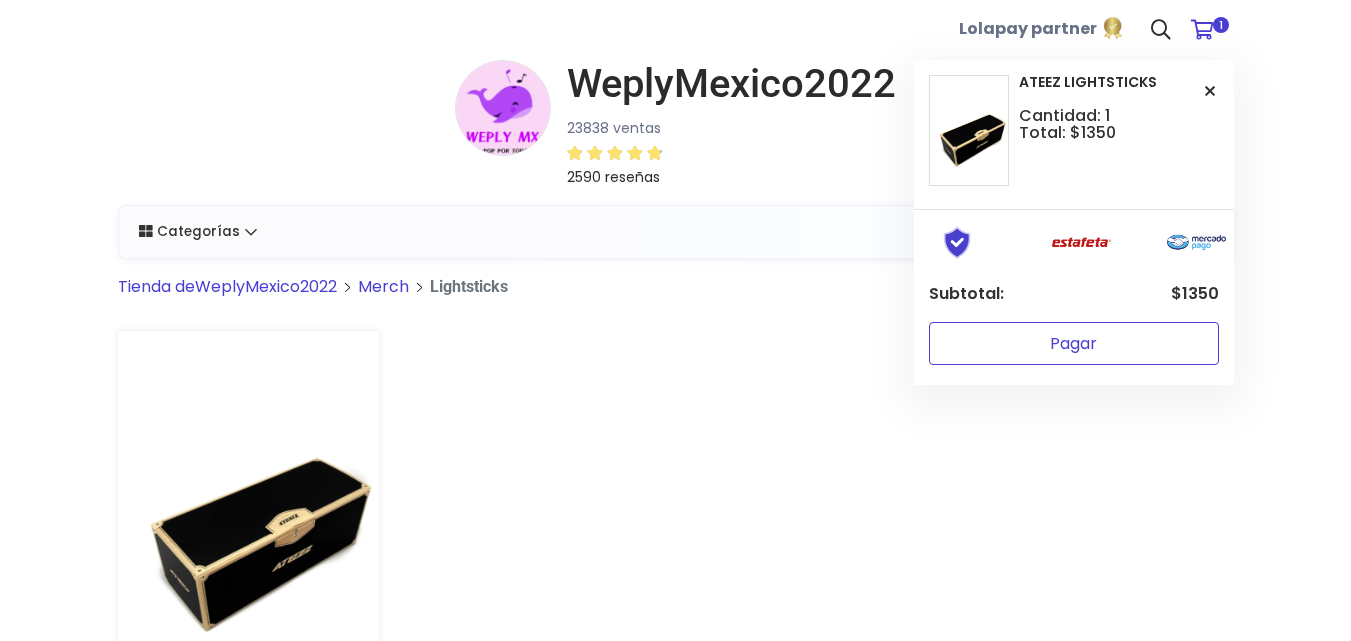 click on "Pagar" at bounding box center (1074, 343) 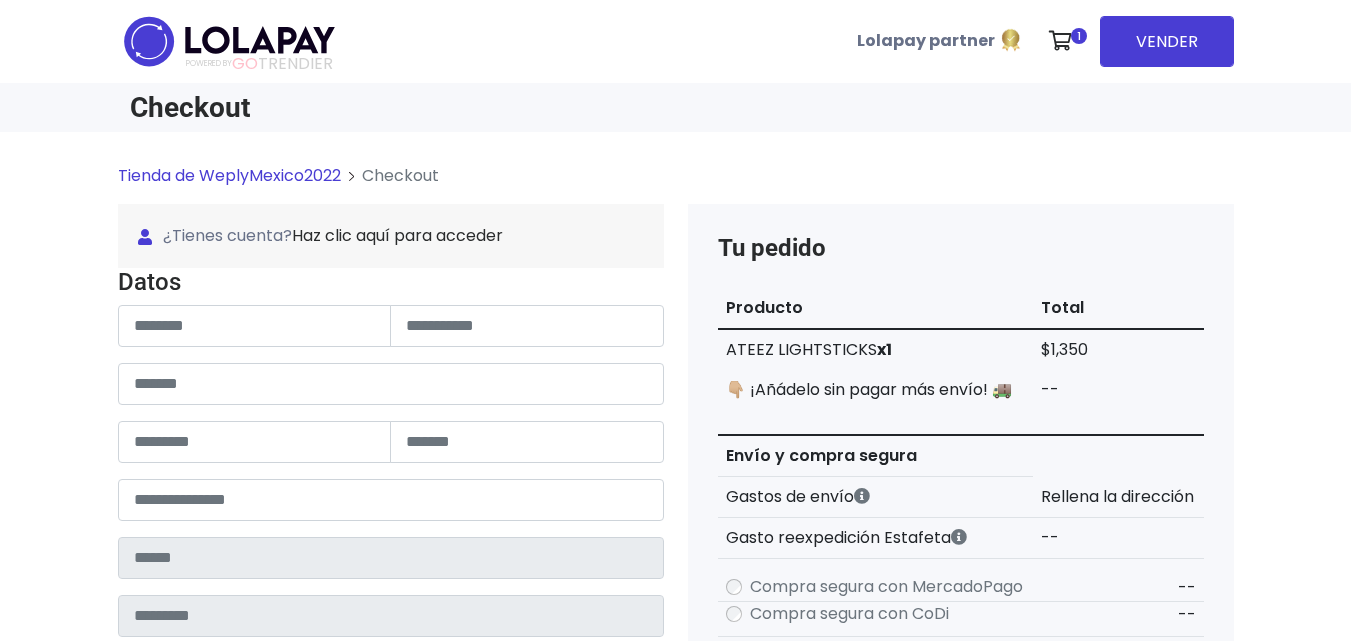 scroll, scrollTop: 0, scrollLeft: 0, axis: both 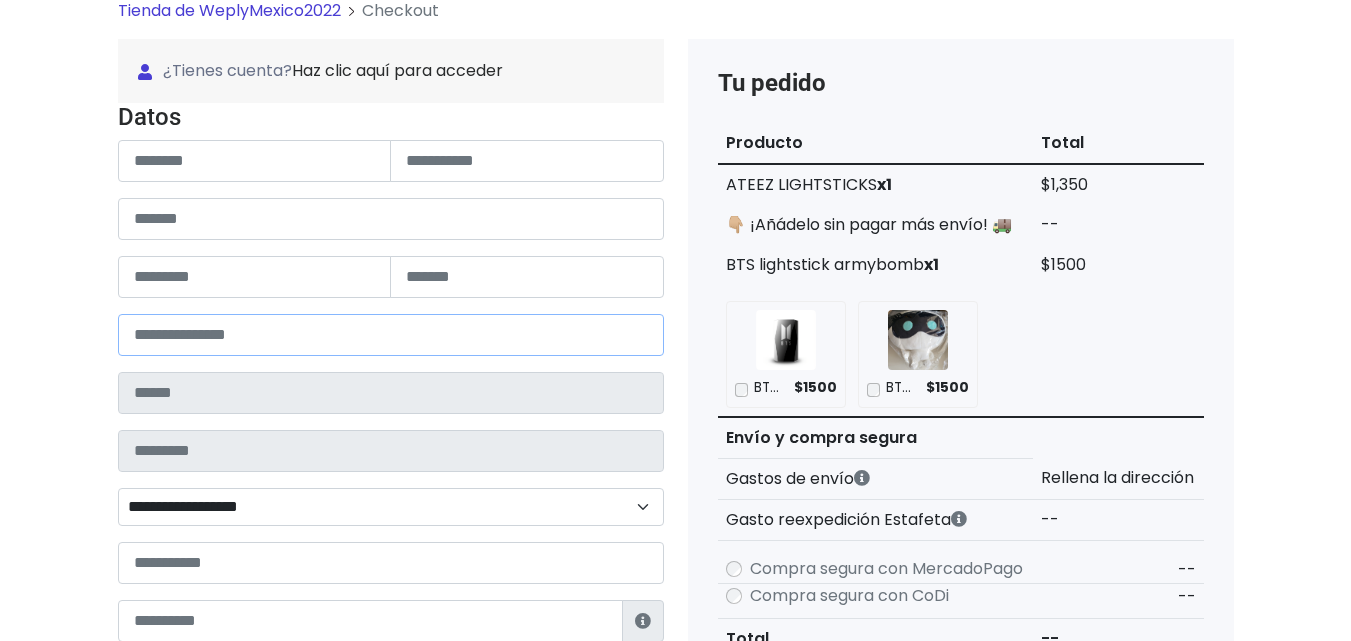 click at bounding box center (391, 335) 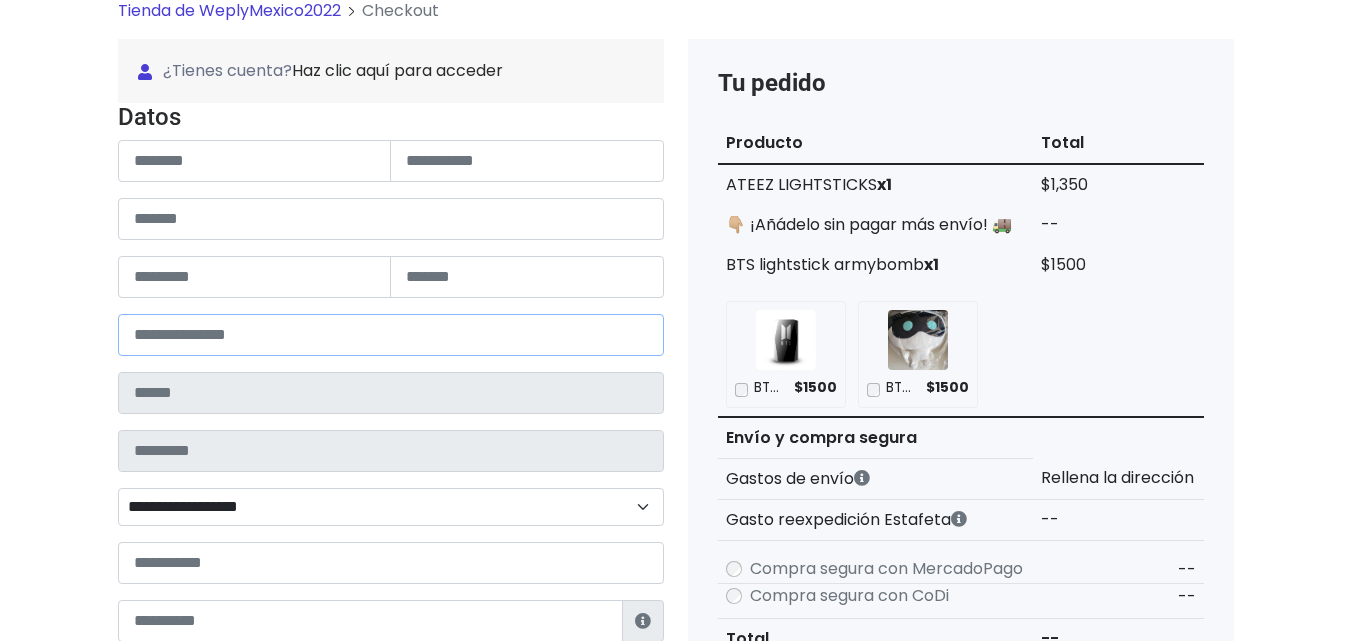 type on "*****" 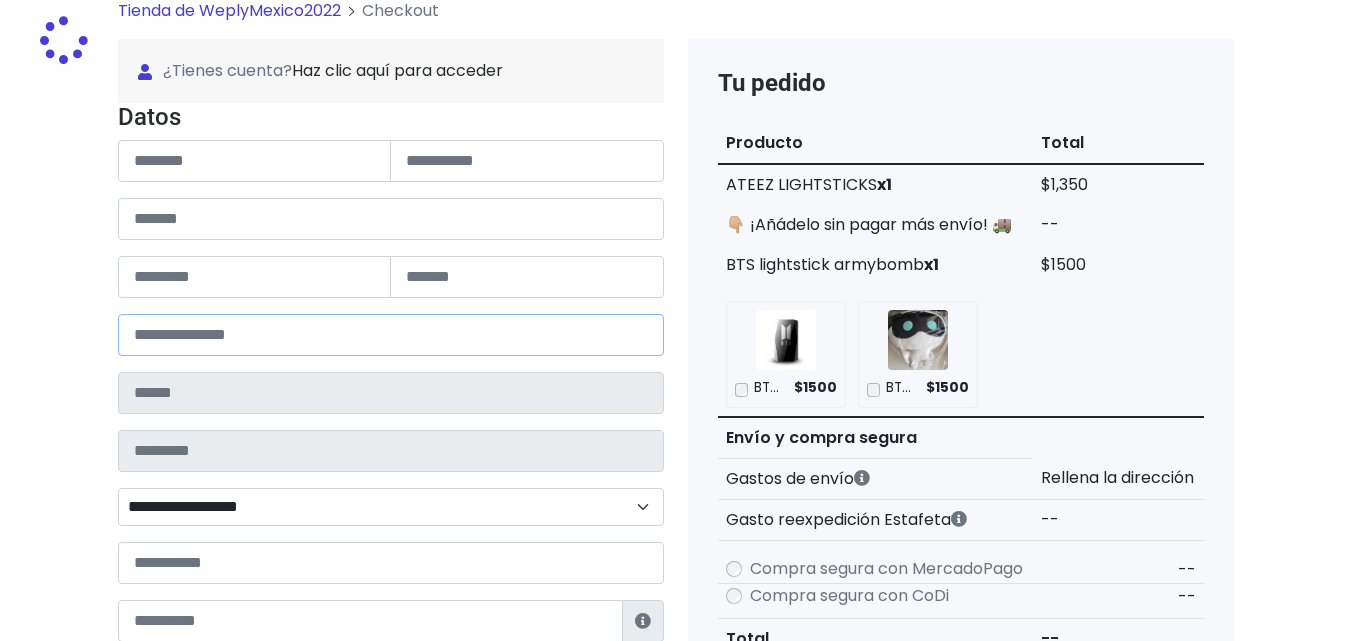 type on "******" 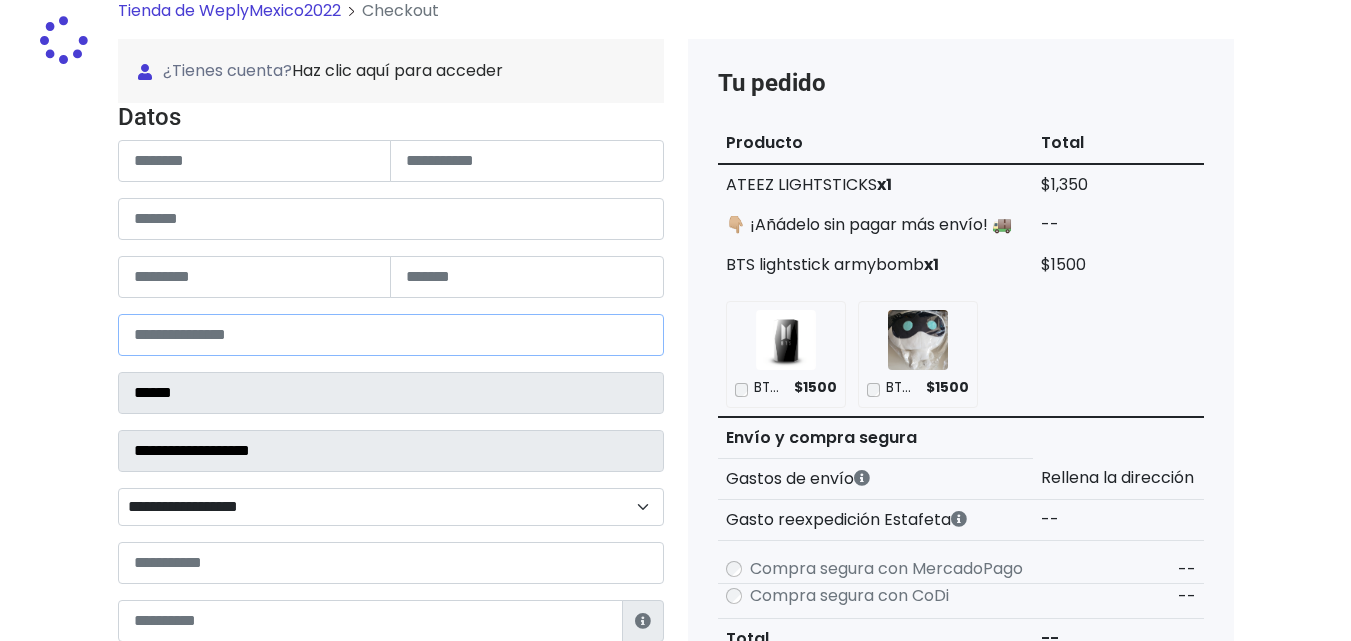 select 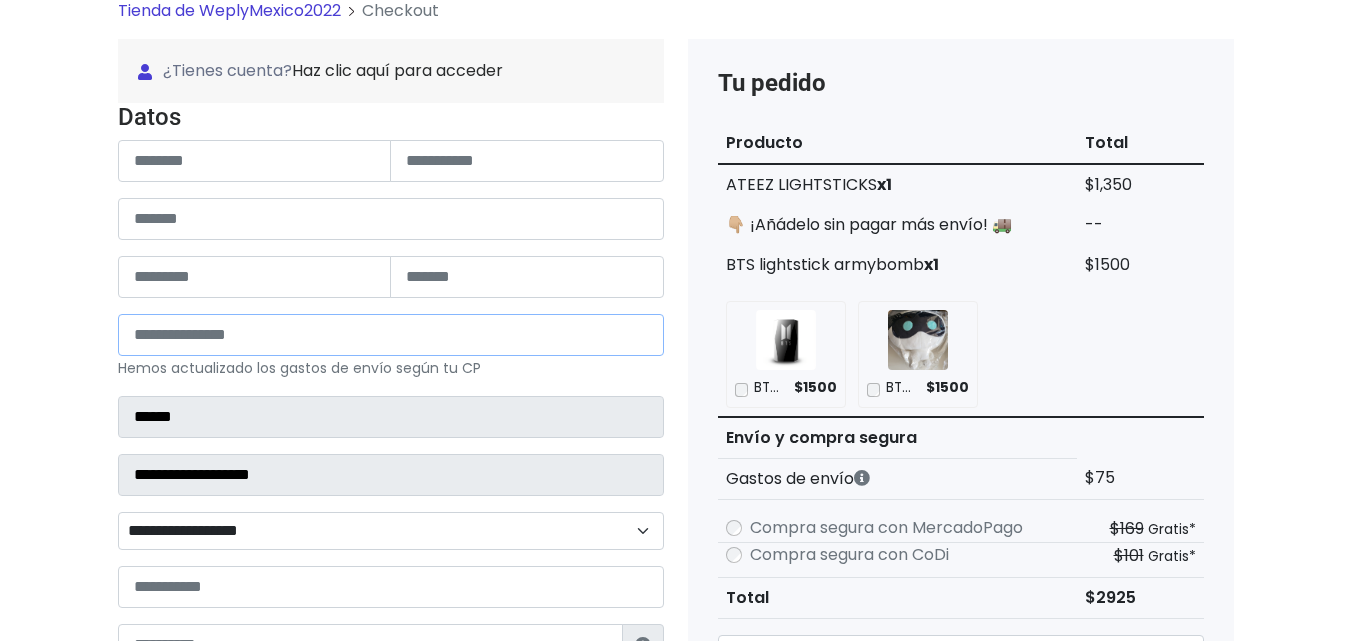 type on "*****" 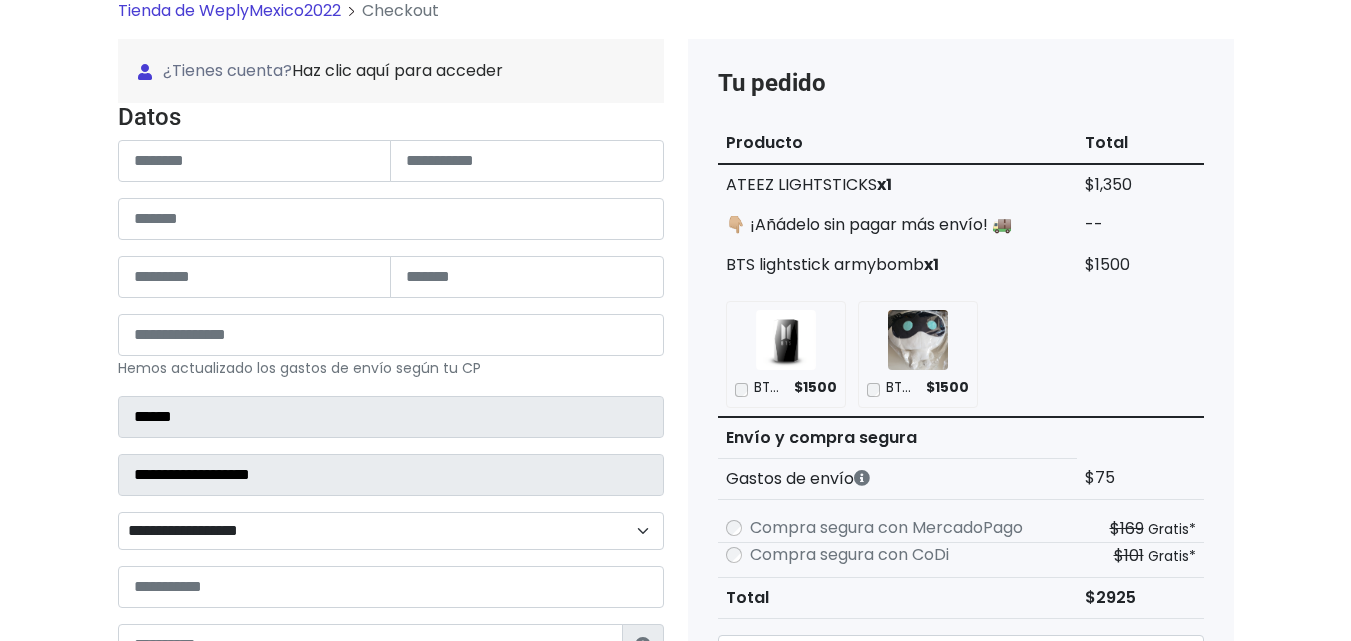 click on "Tienda de WeplyMexico2022
Checkout
¿Tienes cuenta?
Haz clic aquí para acceder
¿Olvidaste tu contraseña? Entrar" at bounding box center (675, 713) 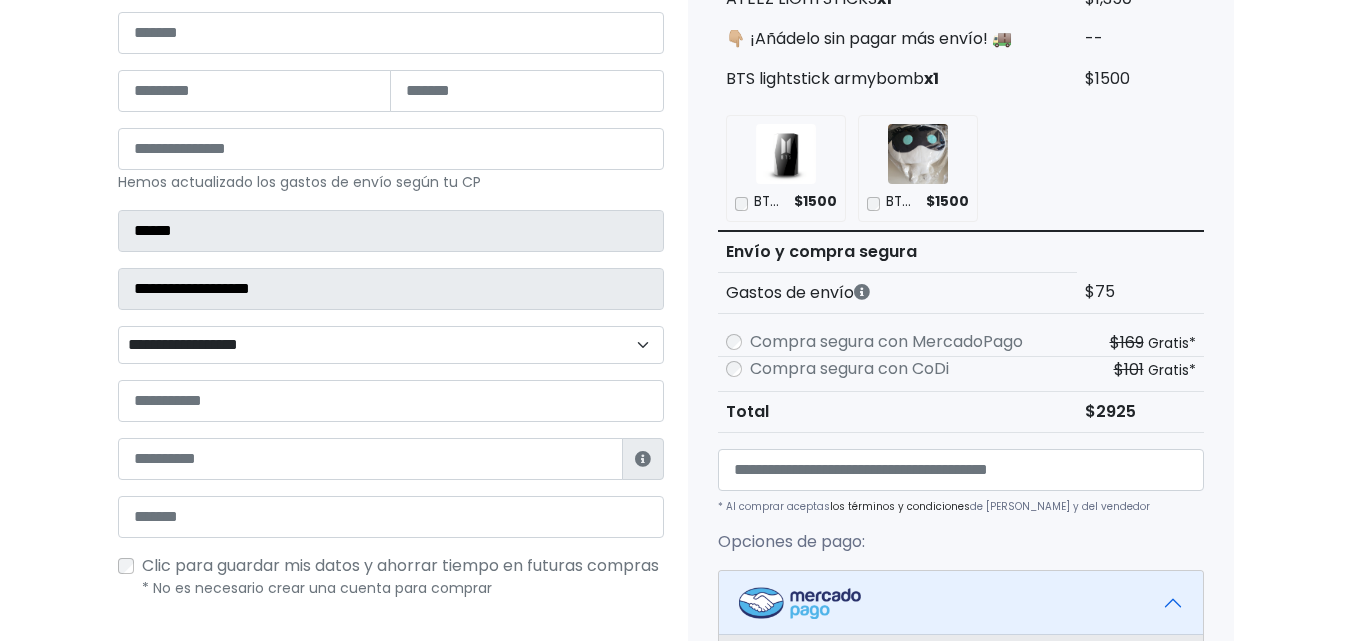 scroll, scrollTop: 354, scrollLeft: 0, axis: vertical 